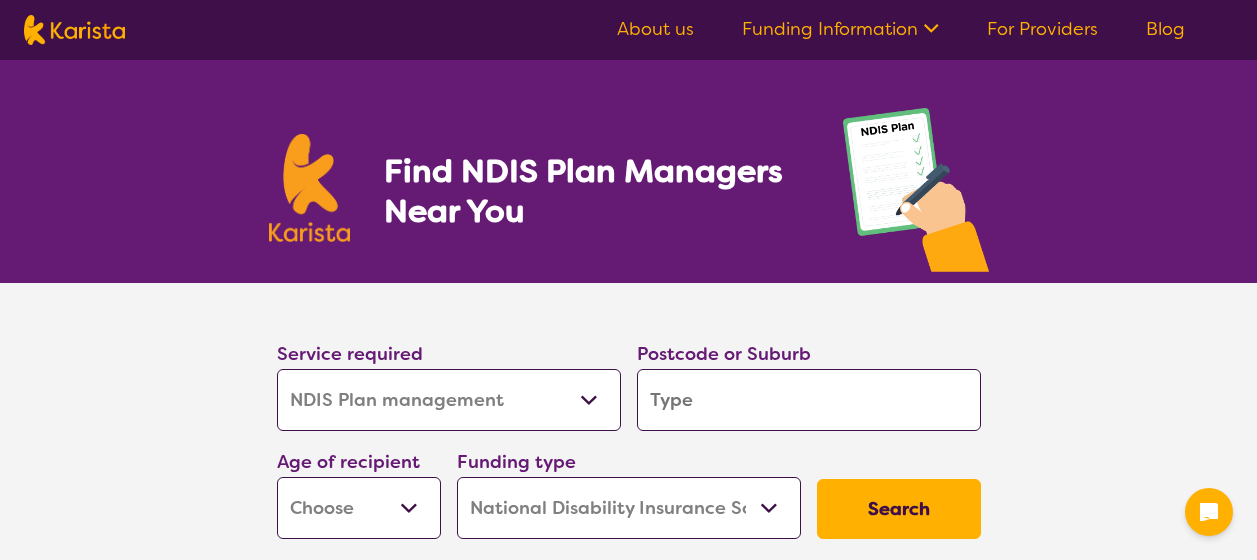 select on "NDIS Plan management" 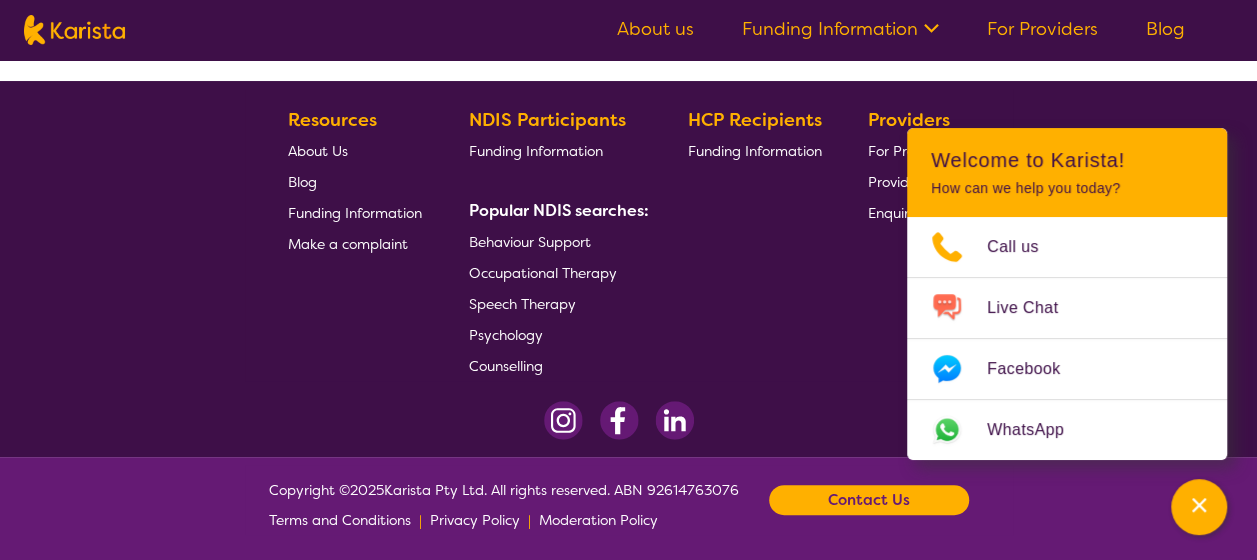 scroll, scrollTop: 3858, scrollLeft: 0, axis: vertical 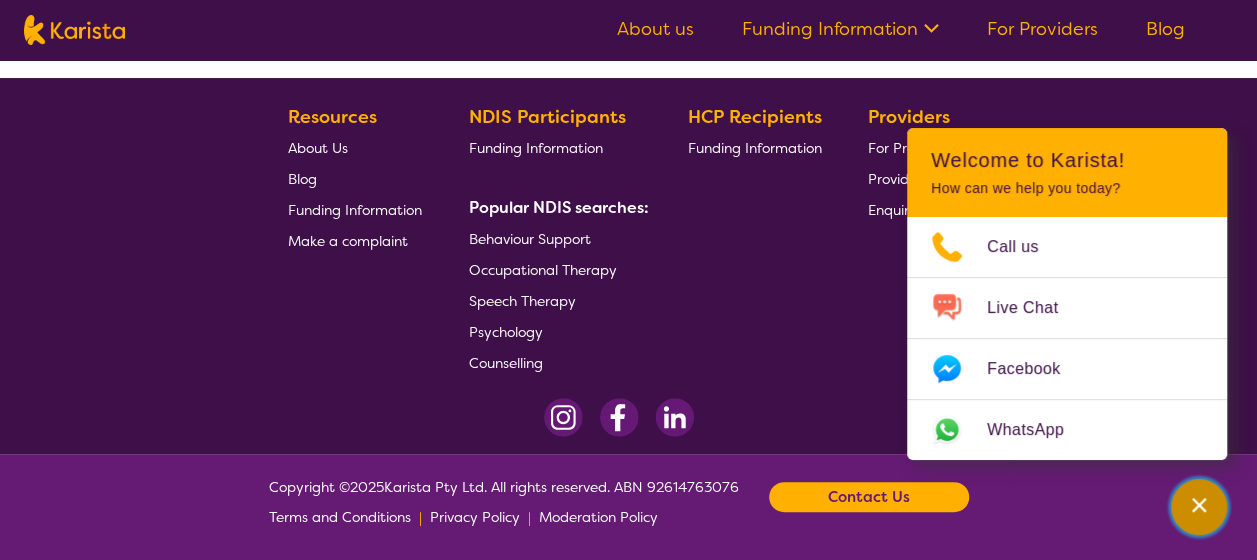 click at bounding box center [1199, 507] 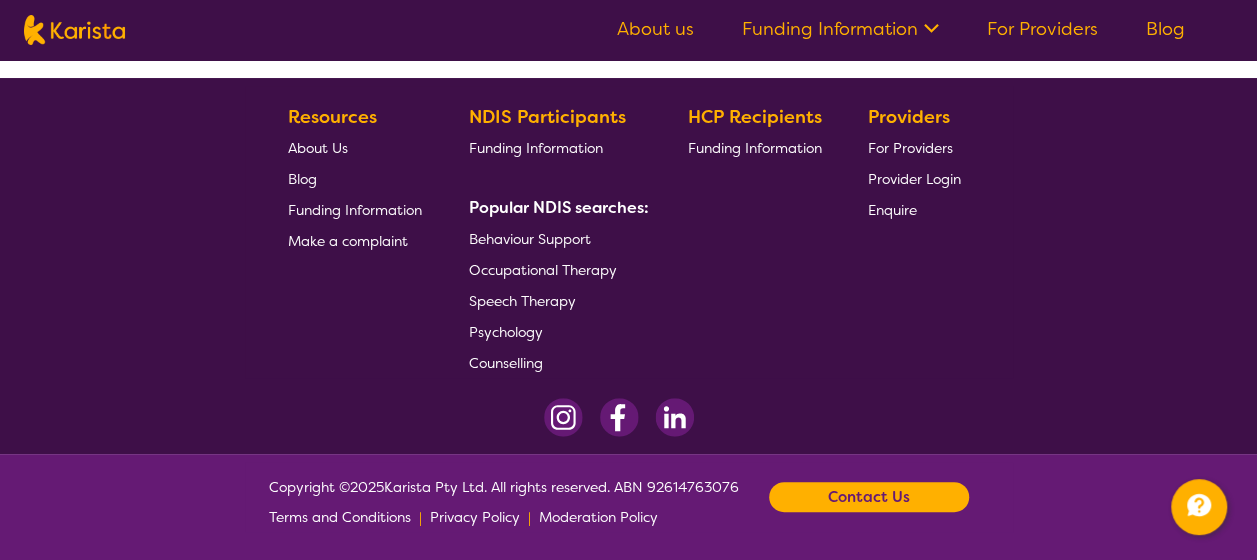 click on "Contact Us" at bounding box center (869, 497) 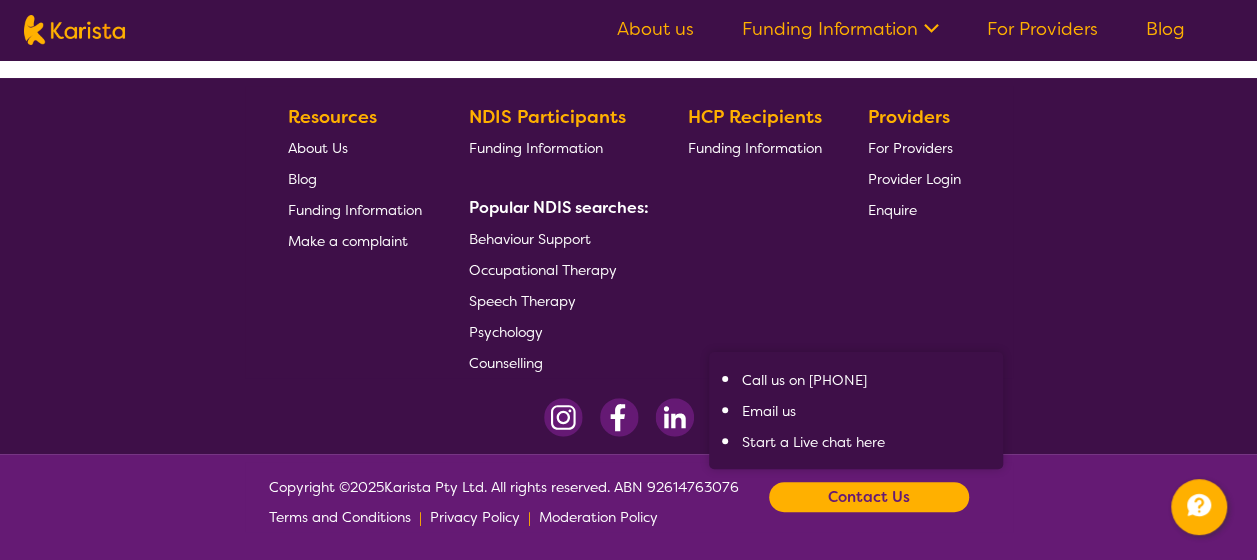 click on "Email us" at bounding box center (768, 411) 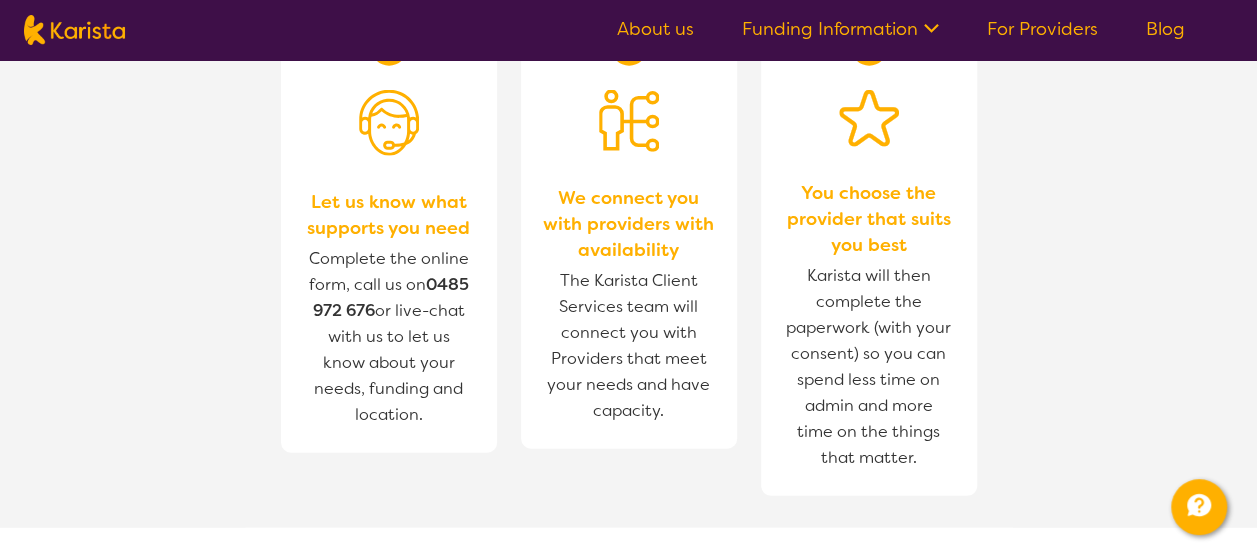 scroll, scrollTop: 2558, scrollLeft: 0, axis: vertical 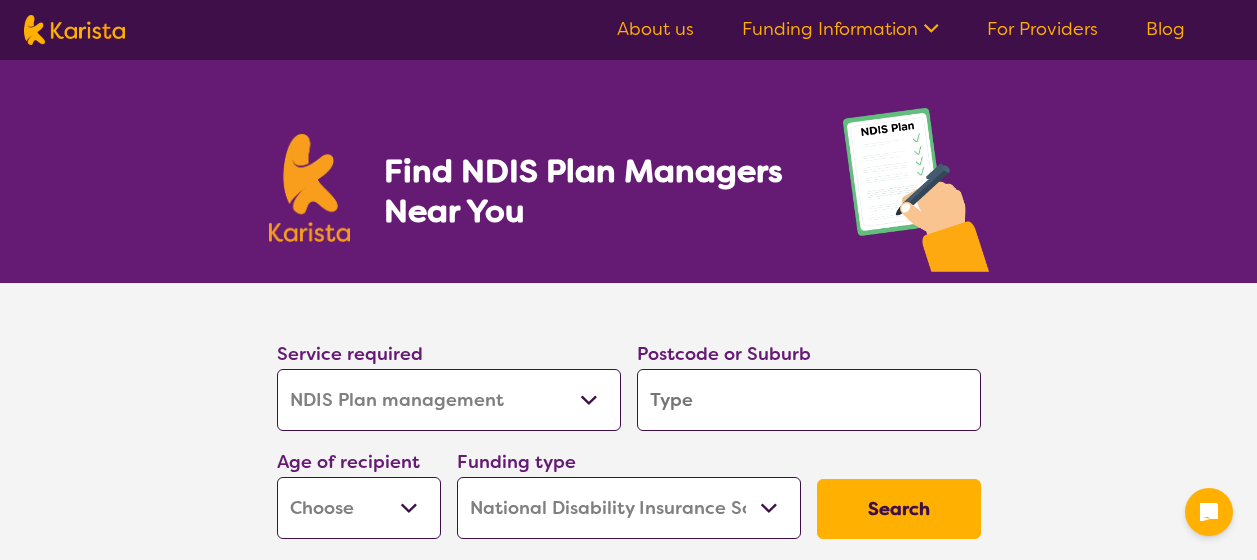 select on "NDIS Plan management" 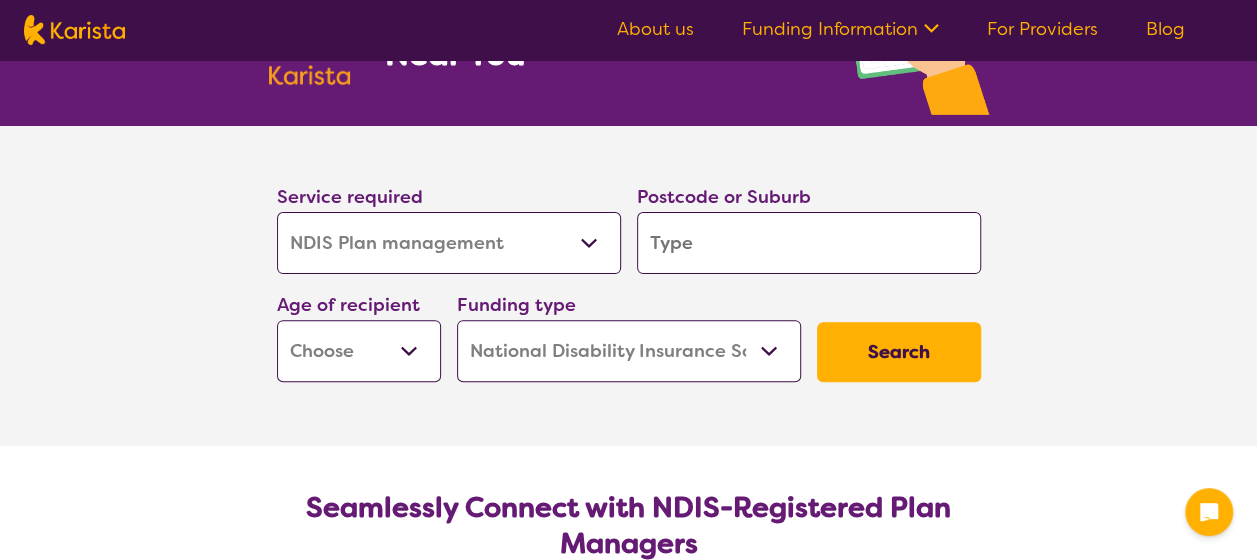 scroll, scrollTop: 200, scrollLeft: 0, axis: vertical 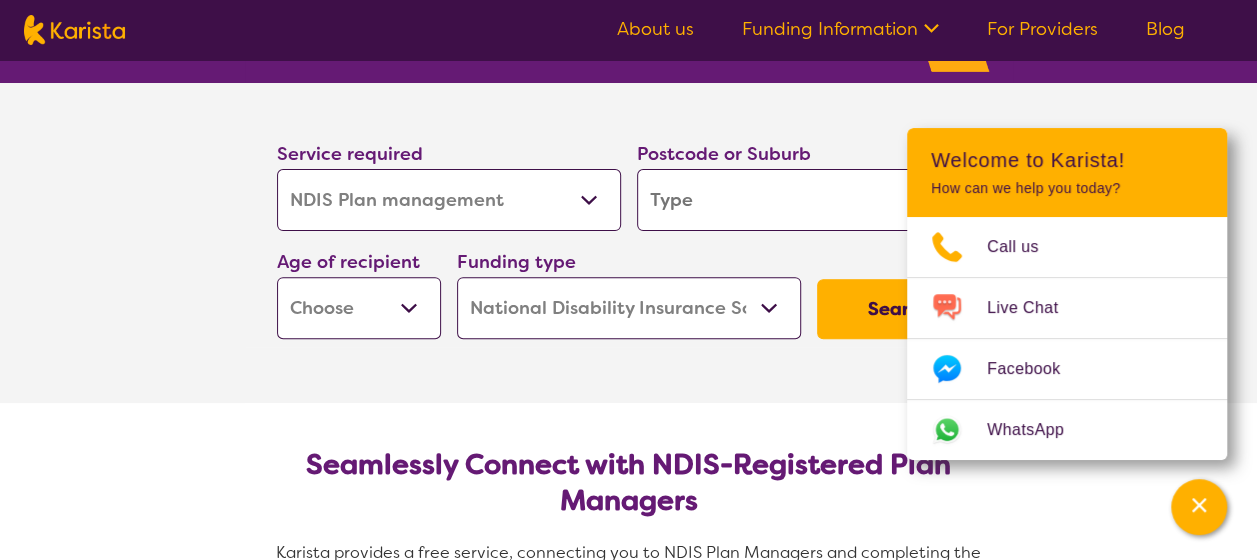 click at bounding box center (809, 200) 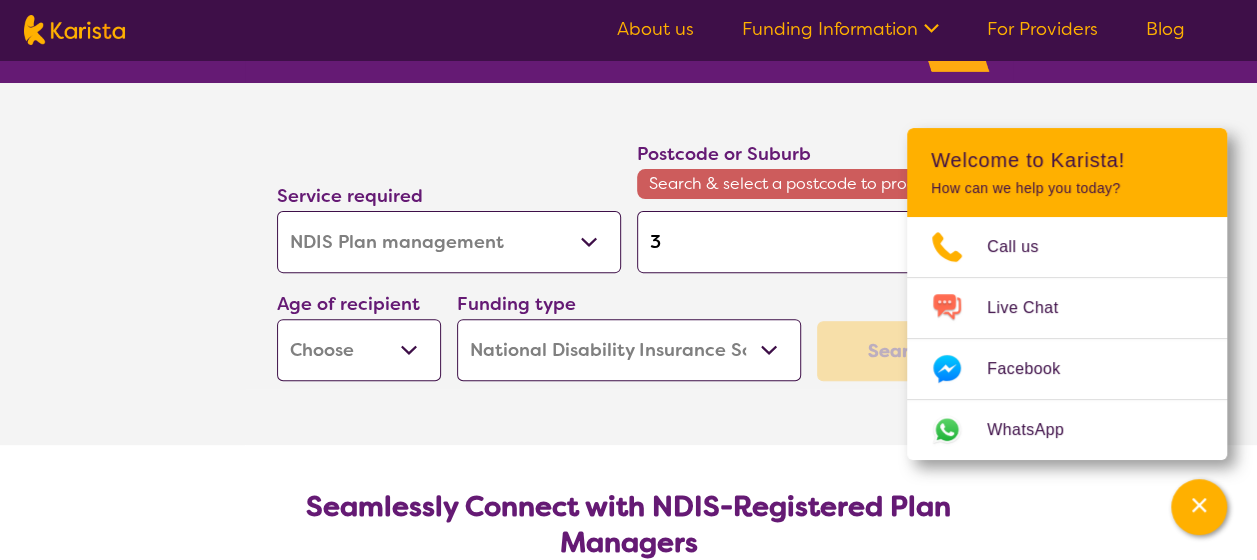 type on "36" 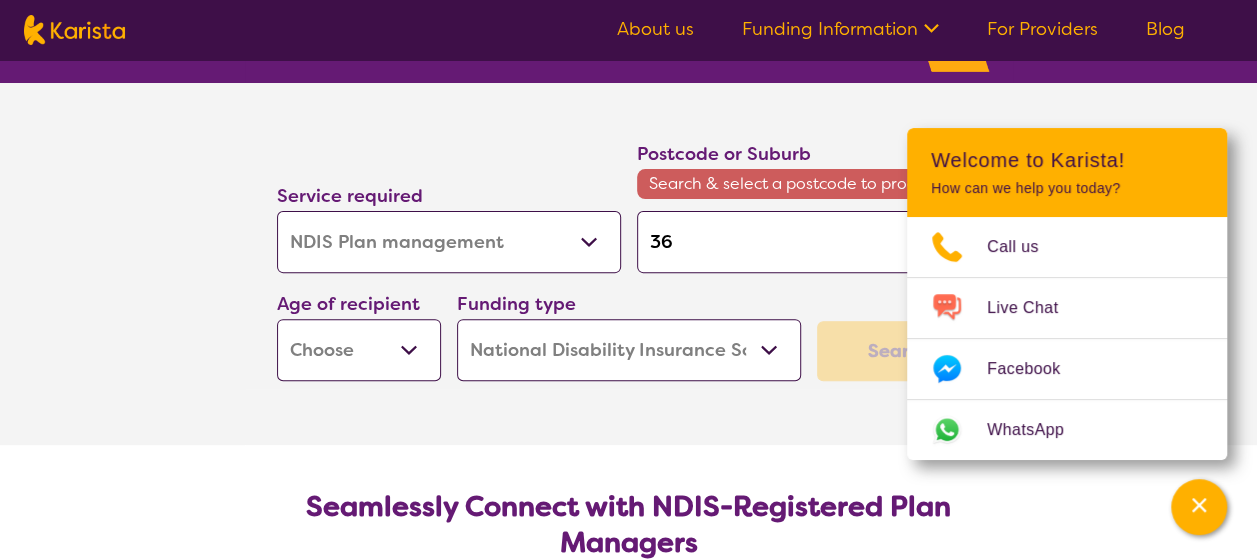 type on "[POSTCODE]" 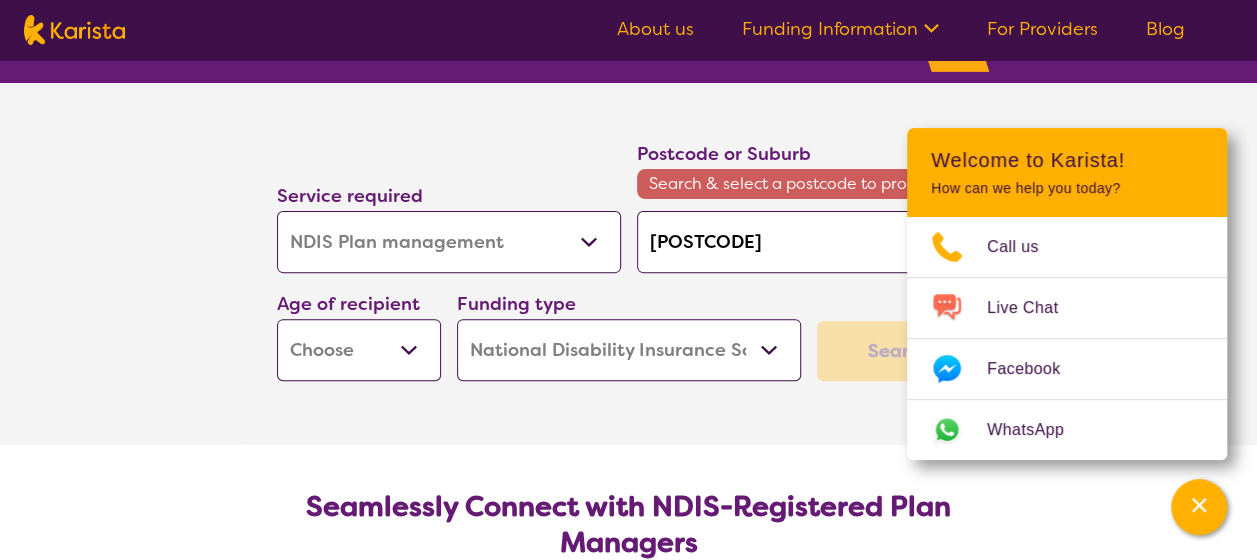 type on "[POSTCODE]" 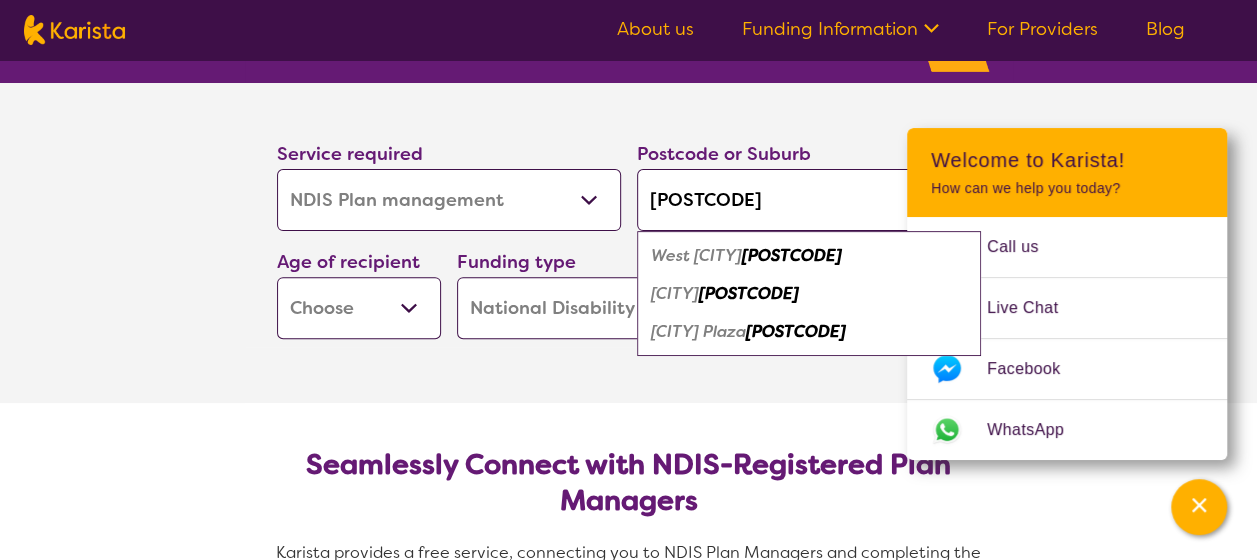 type on "[POSTCODE]" 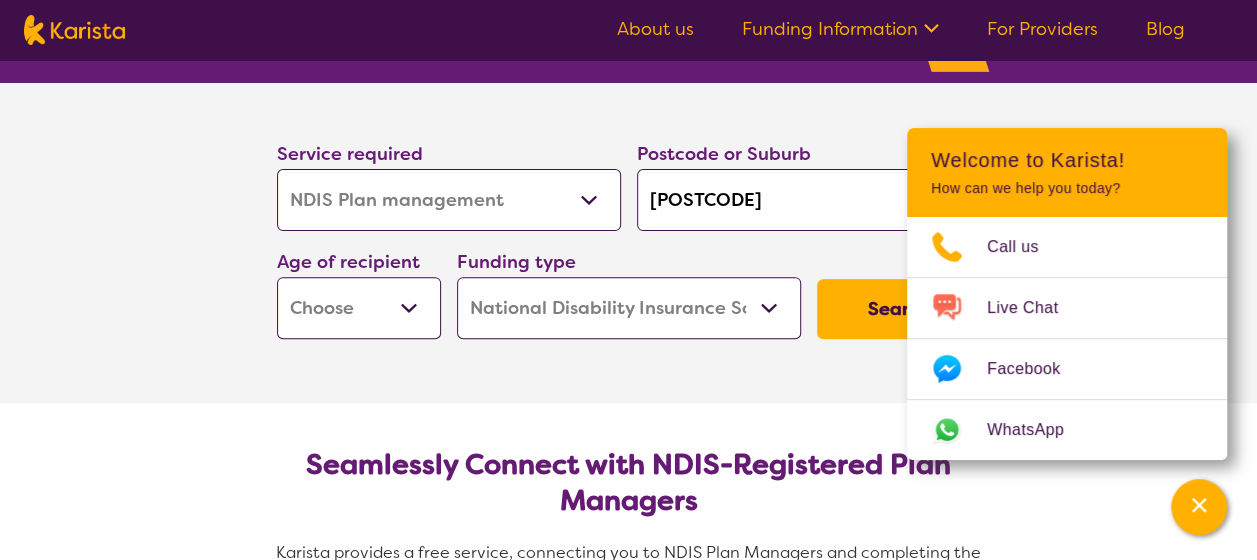 click on "Search" at bounding box center (899, 309) 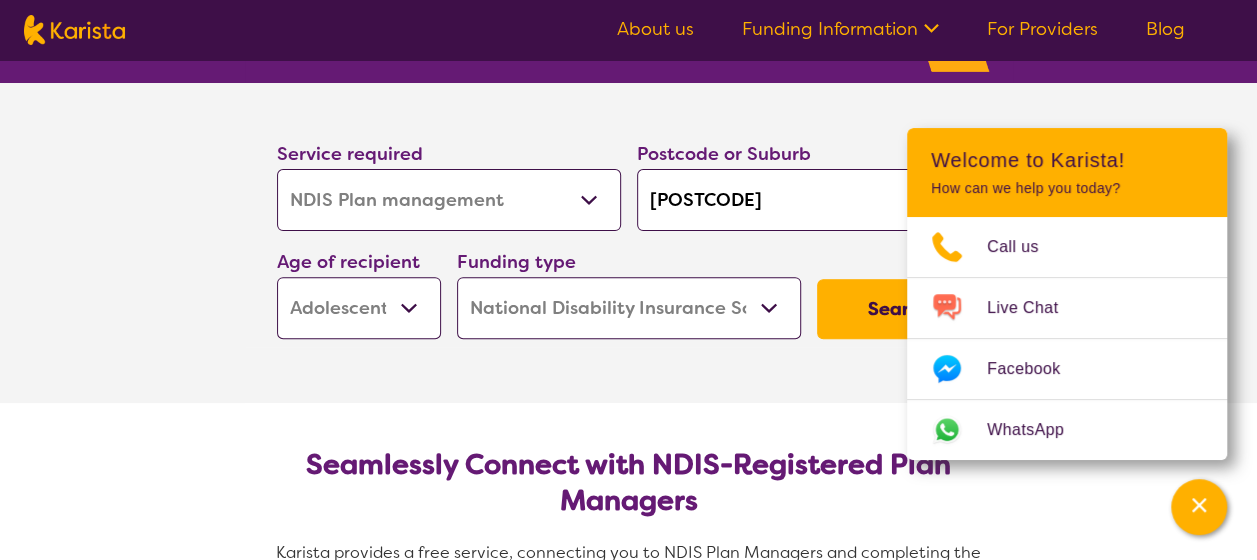 click on "Early Childhood - 0 to 9 Child - 10 to 11 Adolescent - 12 to 17 Adult - 18 to 64 Aged - 65+" at bounding box center (359, 308) 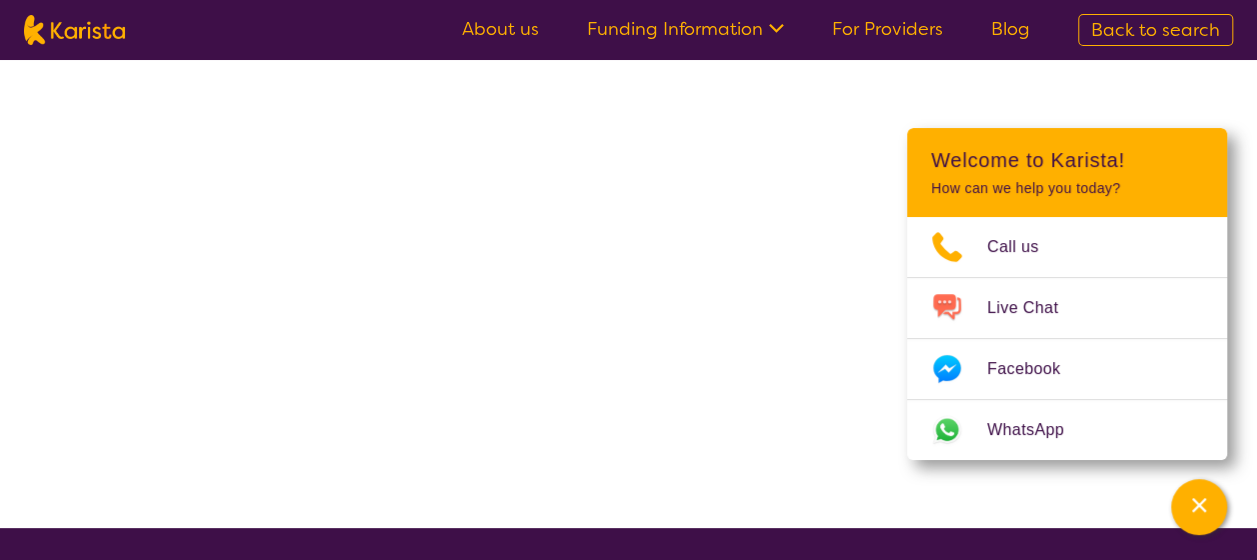 scroll, scrollTop: 0, scrollLeft: 0, axis: both 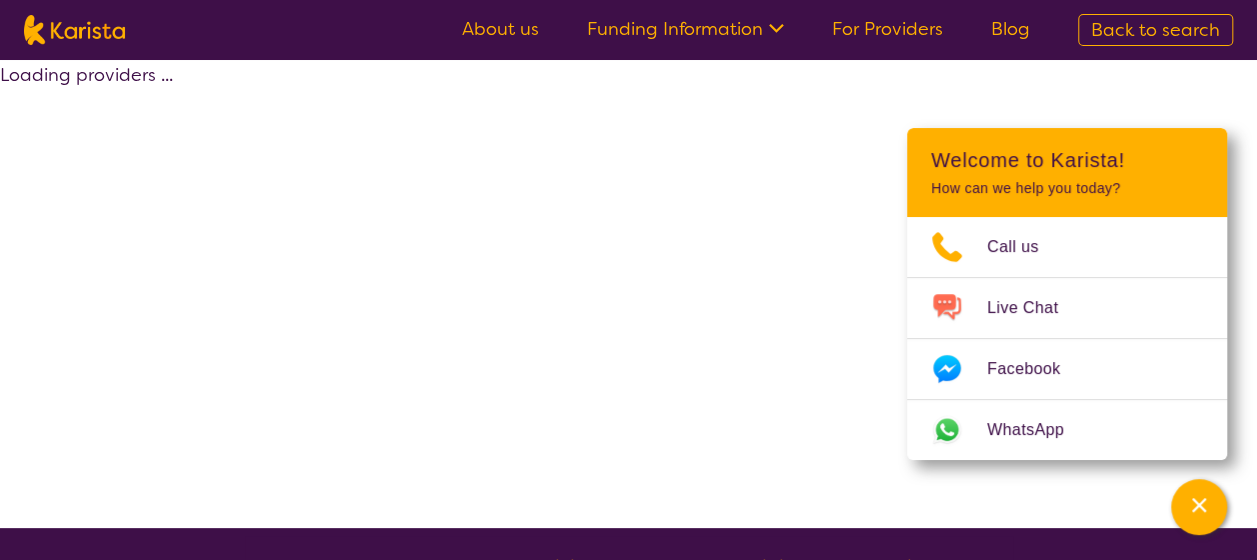 select on "by_score" 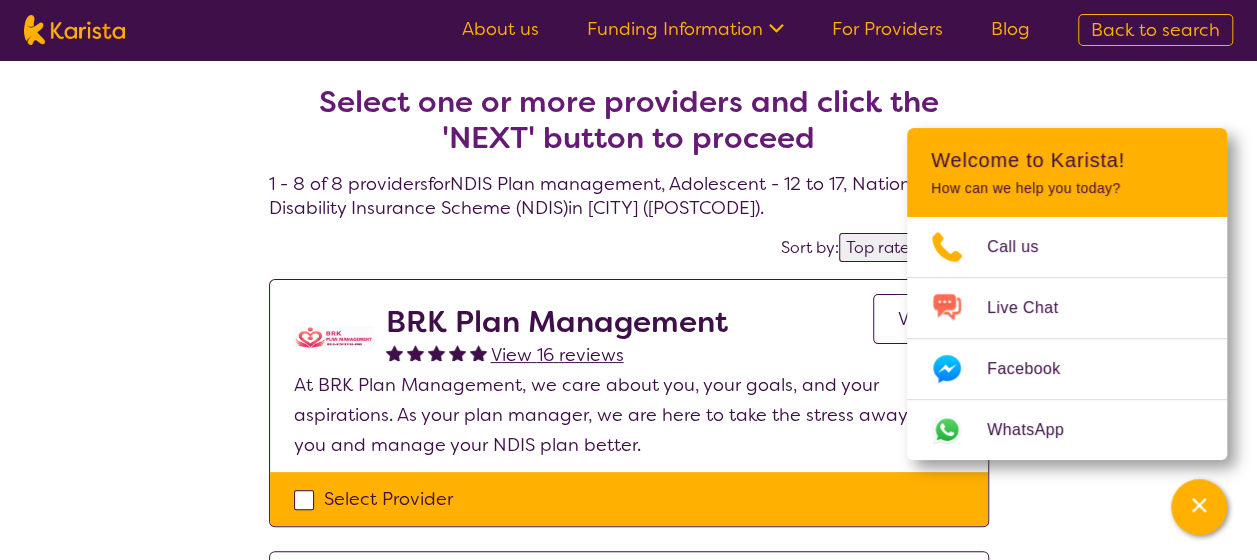 scroll, scrollTop: 100, scrollLeft: 0, axis: vertical 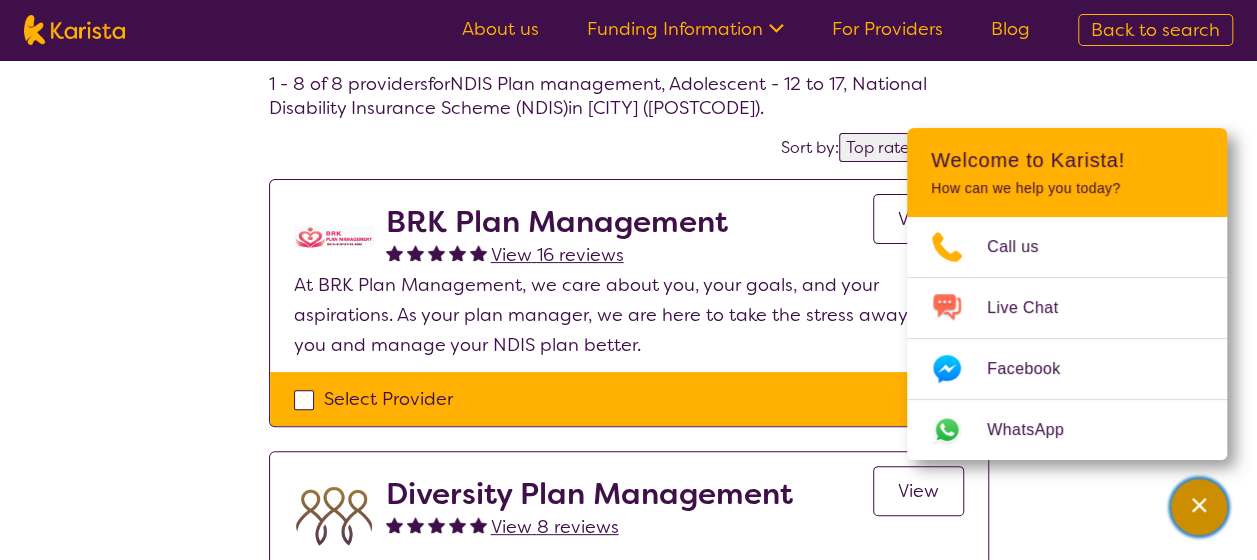 click 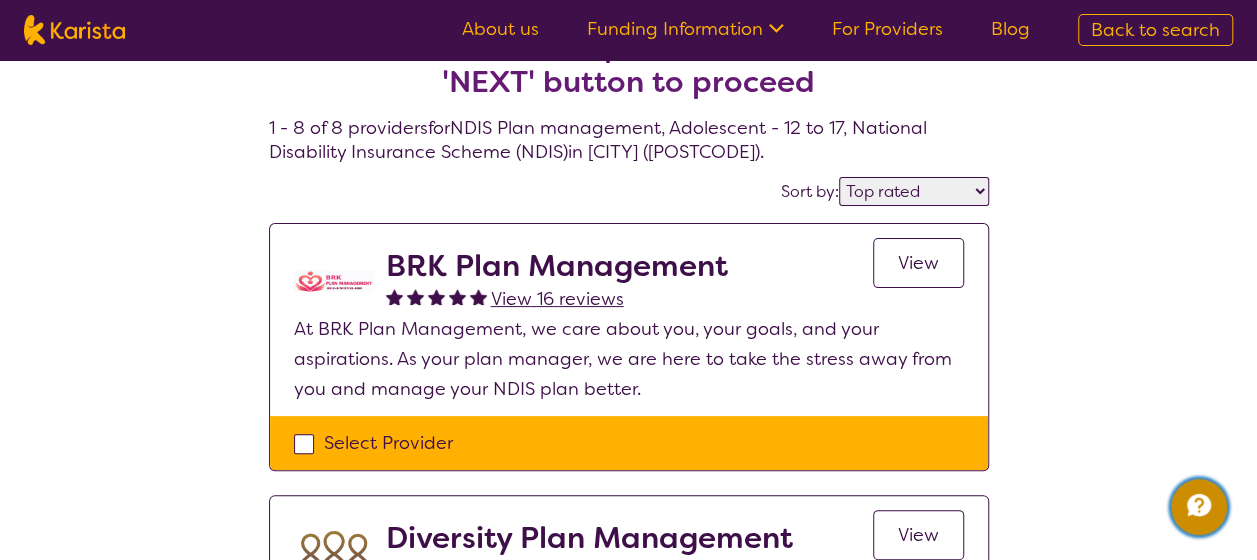 scroll, scrollTop: 0, scrollLeft: 0, axis: both 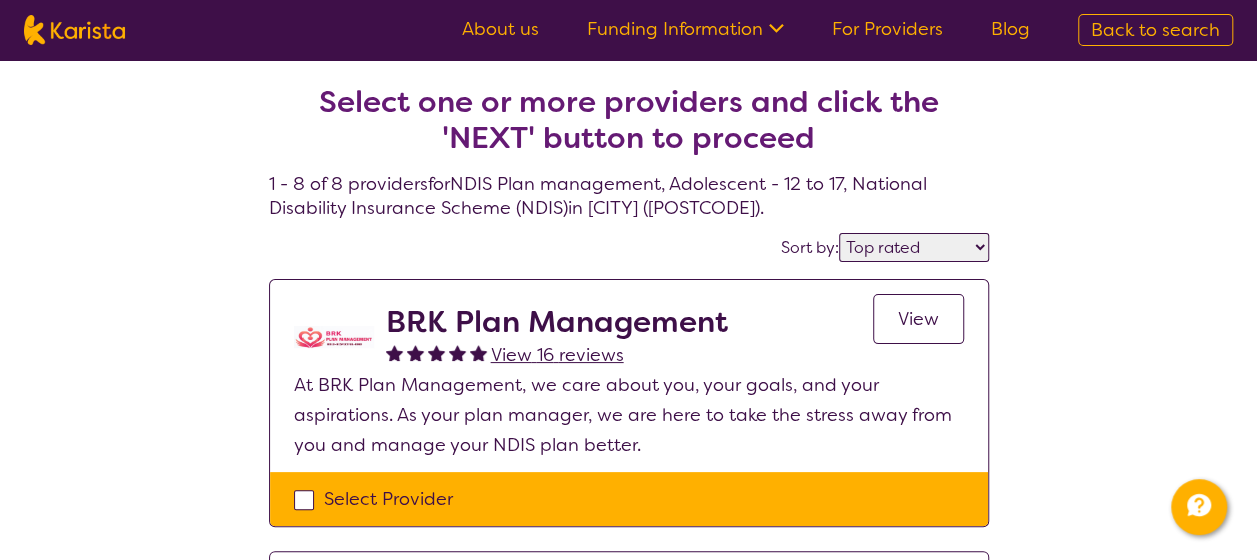 click on "Select one or more providers and click the 'NEXT' button to proceed 1 - 8 of 8 providers for NDIS Plan management , Adolescent - 12 to 17 , National Disability Insurance Scheme (NDIS) in [CITY] ([POSTCODE]) . Sort by: Highly reviewed Top rated BRK Plan Management View 16 reviews View At BRK Plan Management, we care about you, your goals, and your aspirations. As your plan manager, we are here to take the stress away from you and manage your NDIS plan better. Select Provider Diversity Plan Management View 8 reviews View Personal, Independent NDIS Plan Management. We are always available to answer your calls, provide information and advice and take a flexible and caring approach to managing your NDIS plan. Select Provider Instacare - NDIS Specialists View 149 reviews View Instacare provides NDIS Plan Management Australia wide. Our people are at the heart of everything we do. We are NDIS experts, and provide a tailored, personalised service. Select Provider NDSP Plan Managers View 67 reviews View" at bounding box center [628, 1310] 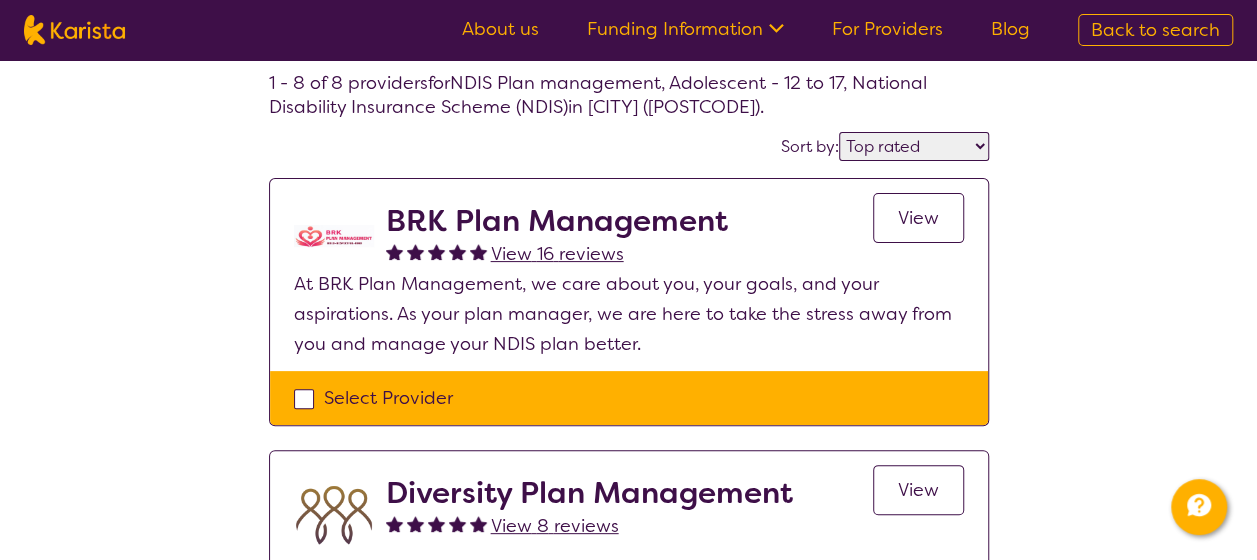 scroll, scrollTop: 200, scrollLeft: 0, axis: vertical 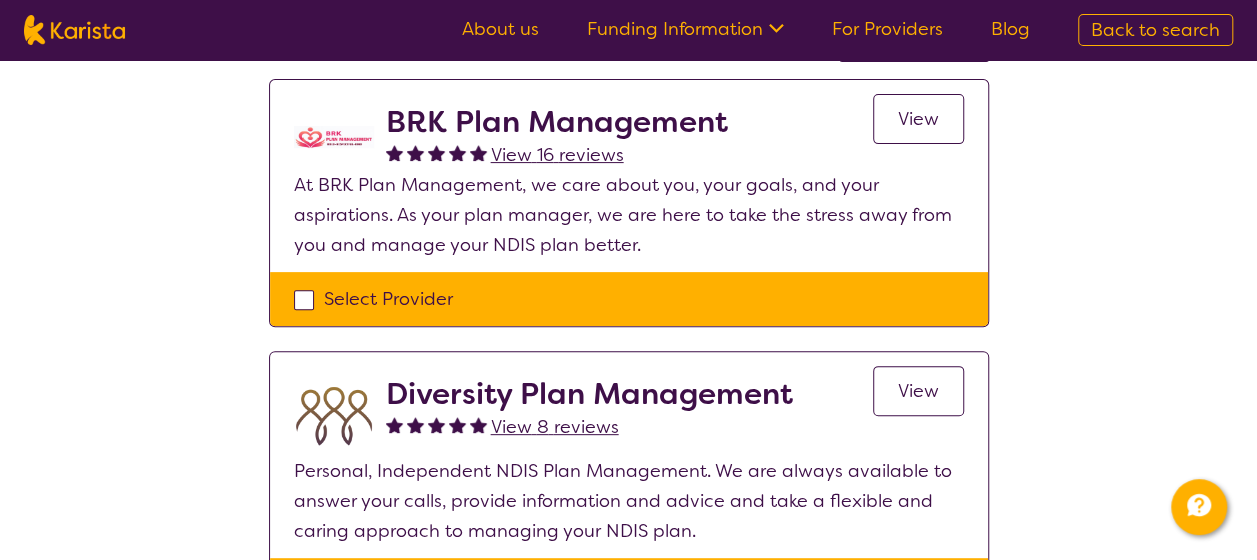click on "View" at bounding box center [918, 119] 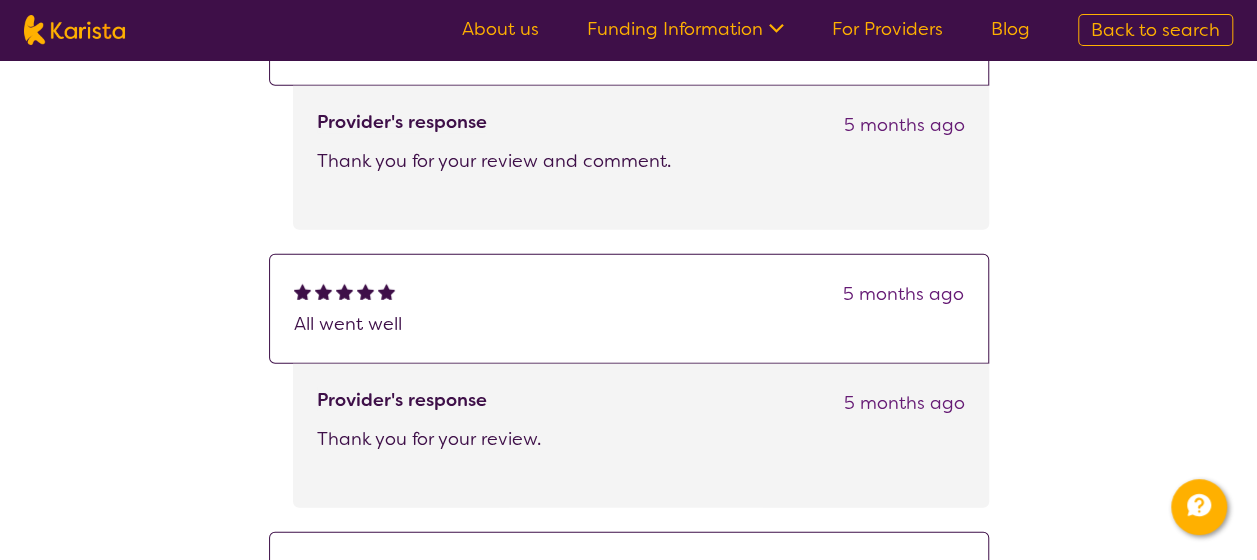 scroll, scrollTop: 2000, scrollLeft: 0, axis: vertical 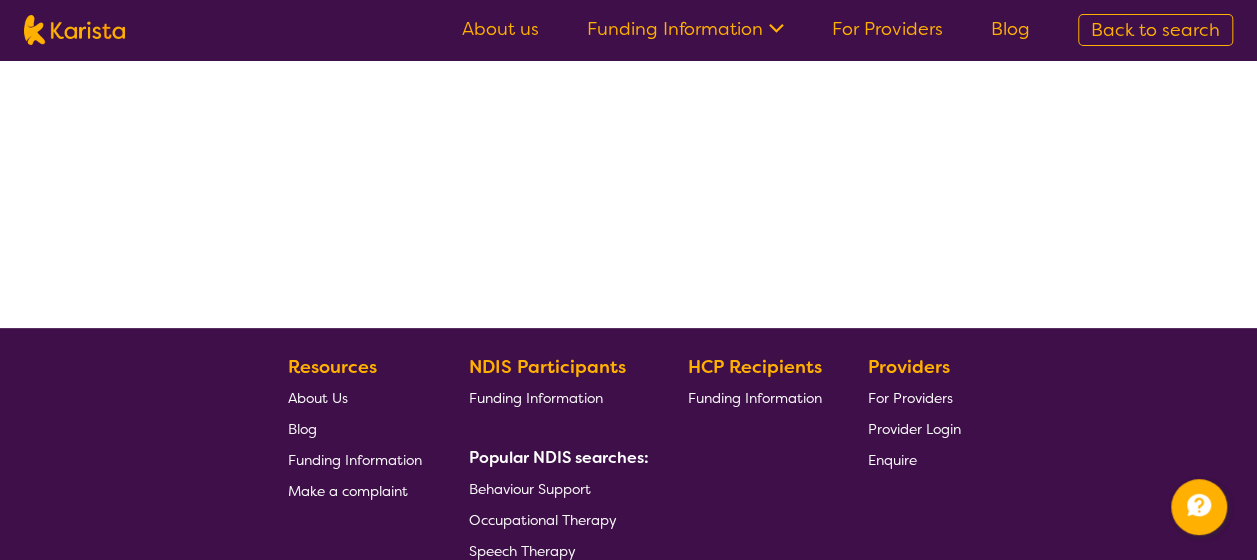 select on "by_score" 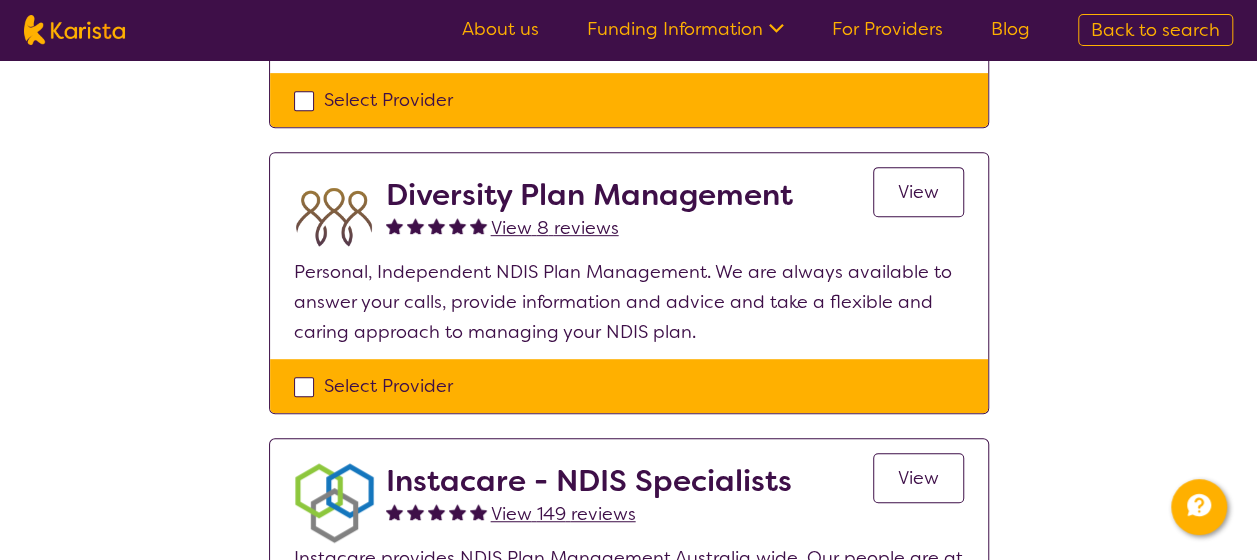 scroll, scrollTop: 400, scrollLeft: 0, axis: vertical 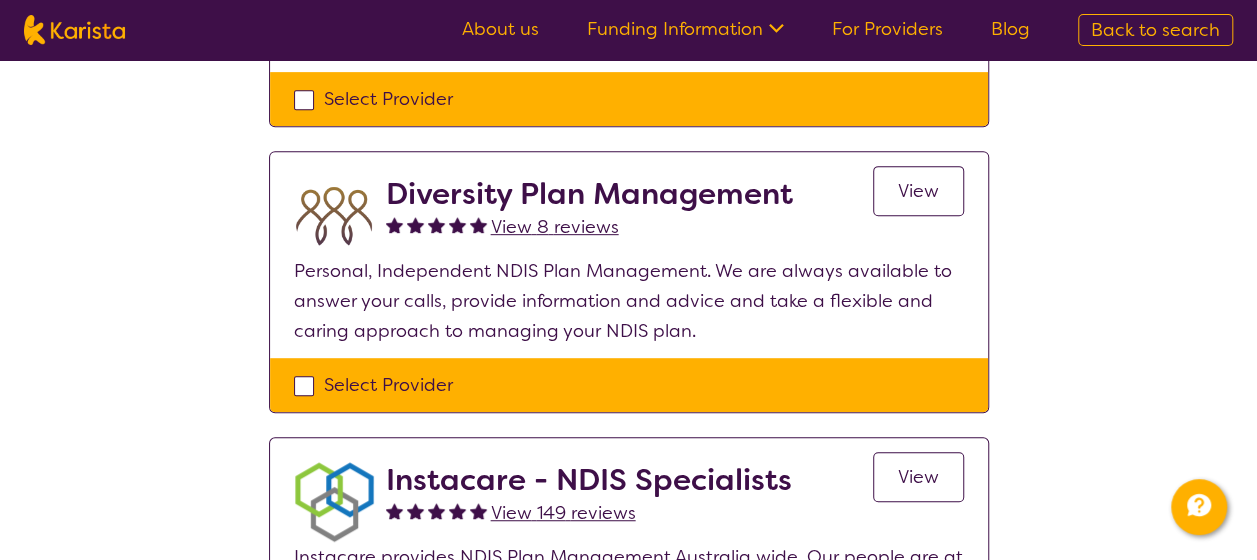 click on "View" at bounding box center (918, 191) 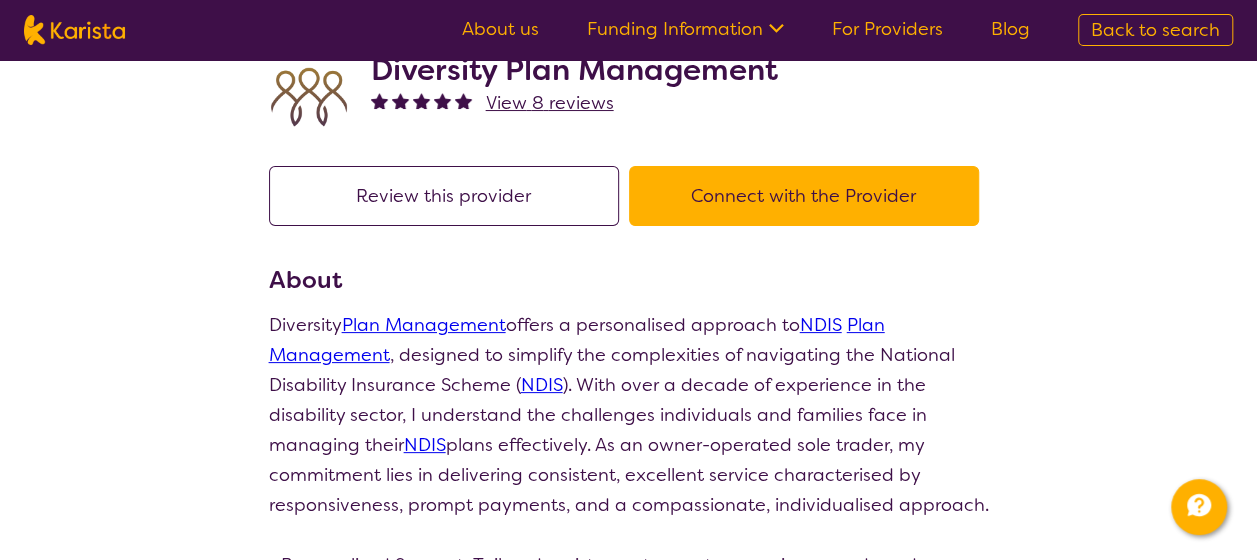 scroll, scrollTop: 0, scrollLeft: 0, axis: both 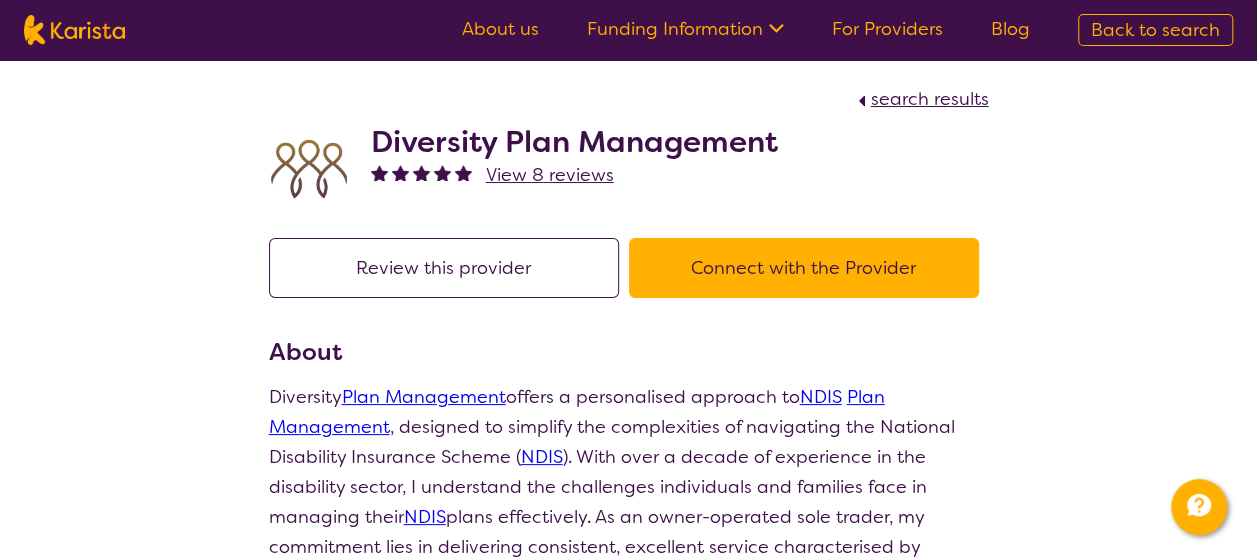click on "Connect with the Provider" at bounding box center (804, 268) 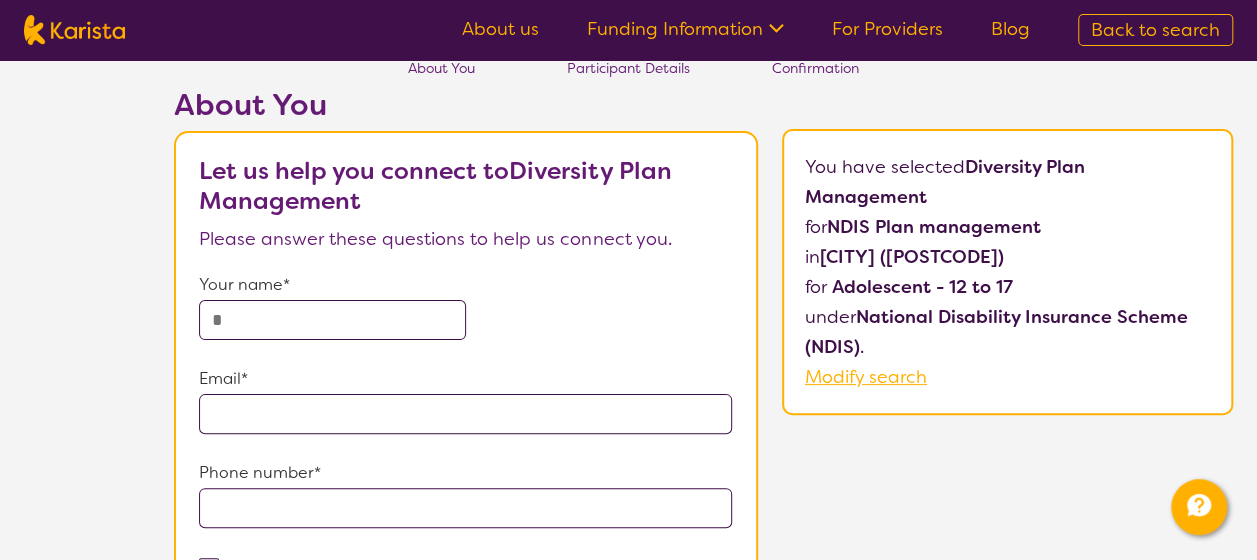 scroll, scrollTop: 0, scrollLeft: 0, axis: both 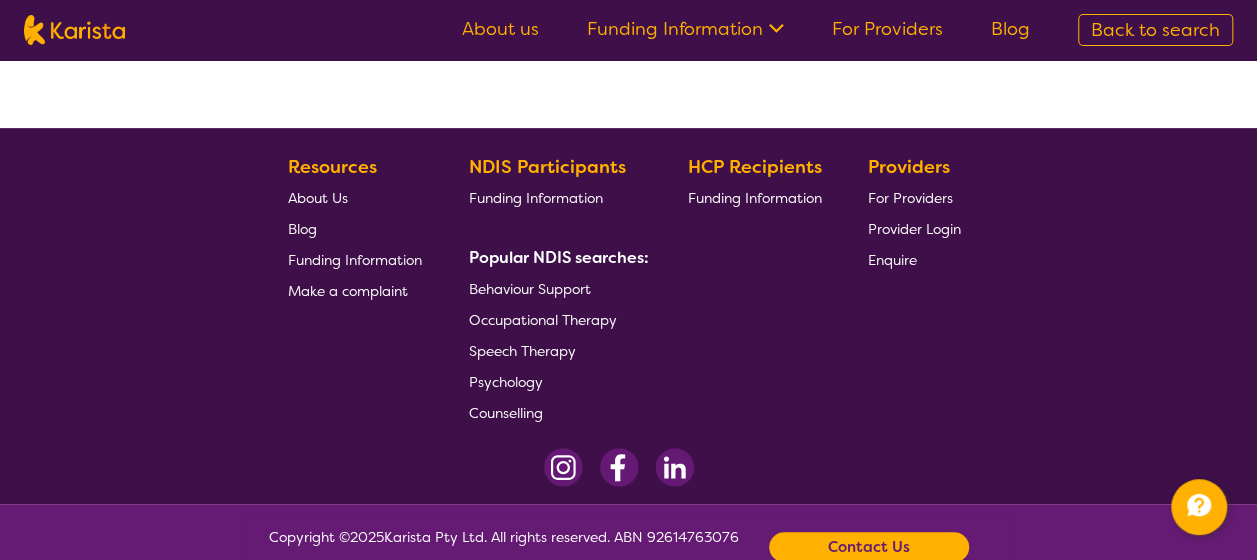 select on "by_score" 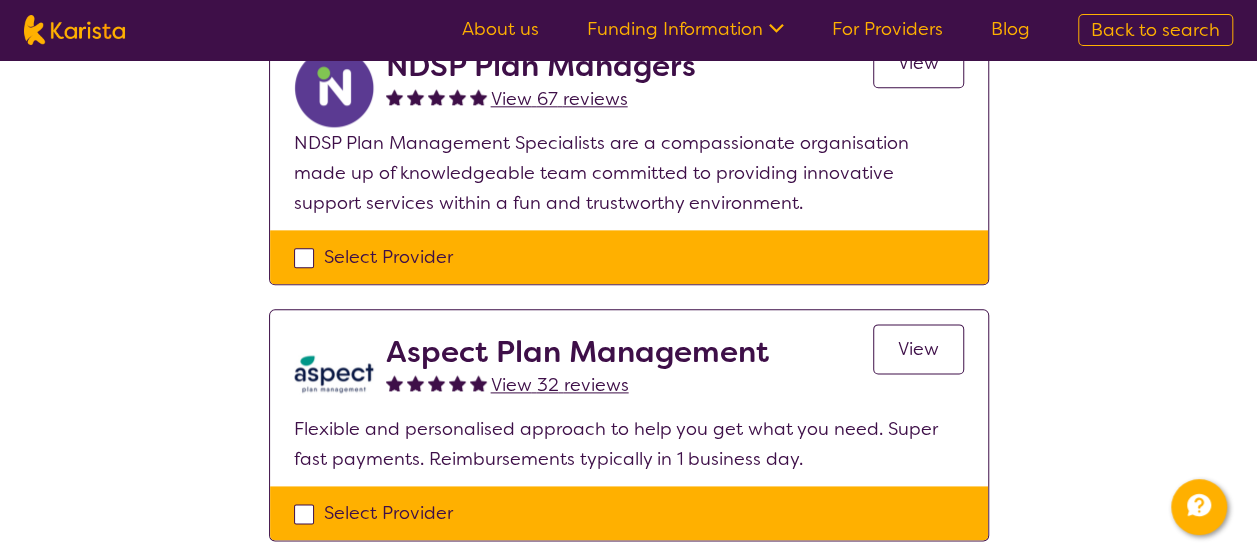 scroll, scrollTop: 1200, scrollLeft: 0, axis: vertical 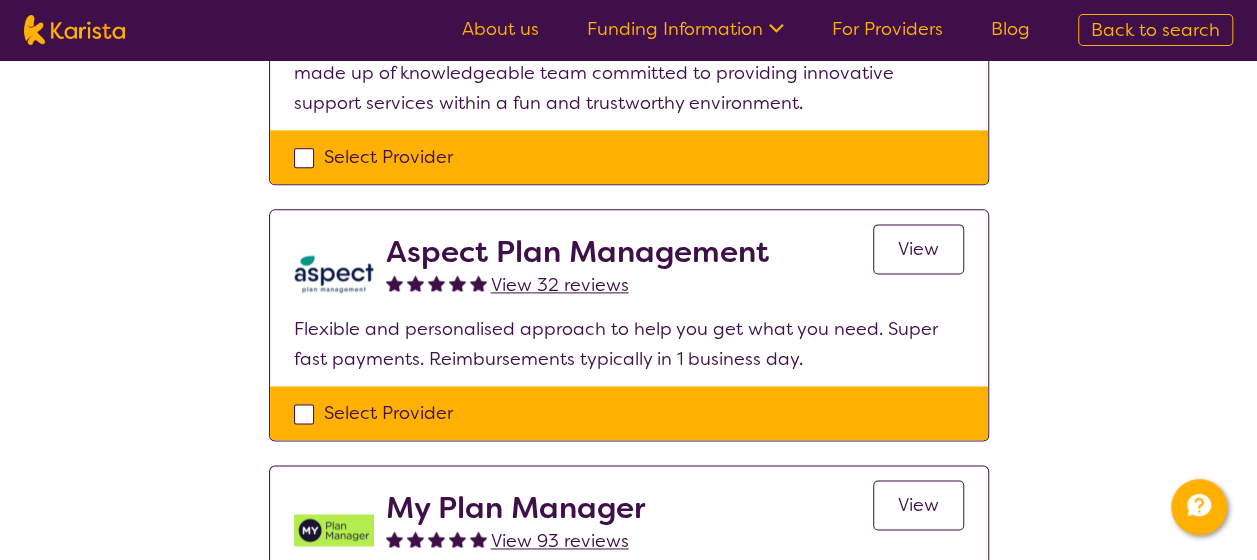 click on "View" at bounding box center [918, 249] 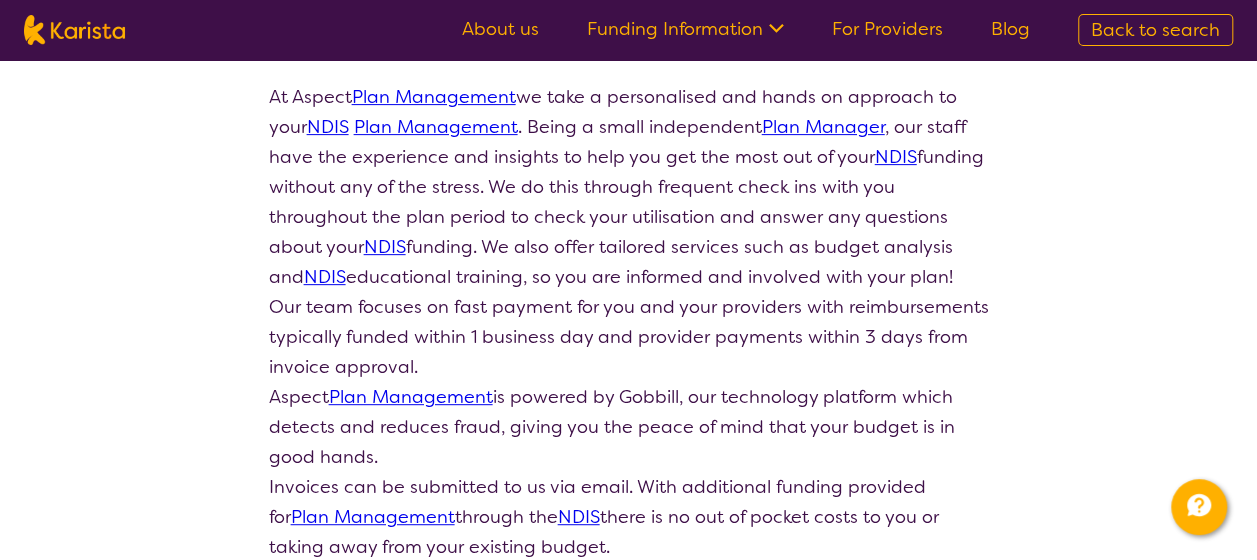 scroll, scrollTop: 0, scrollLeft: 0, axis: both 